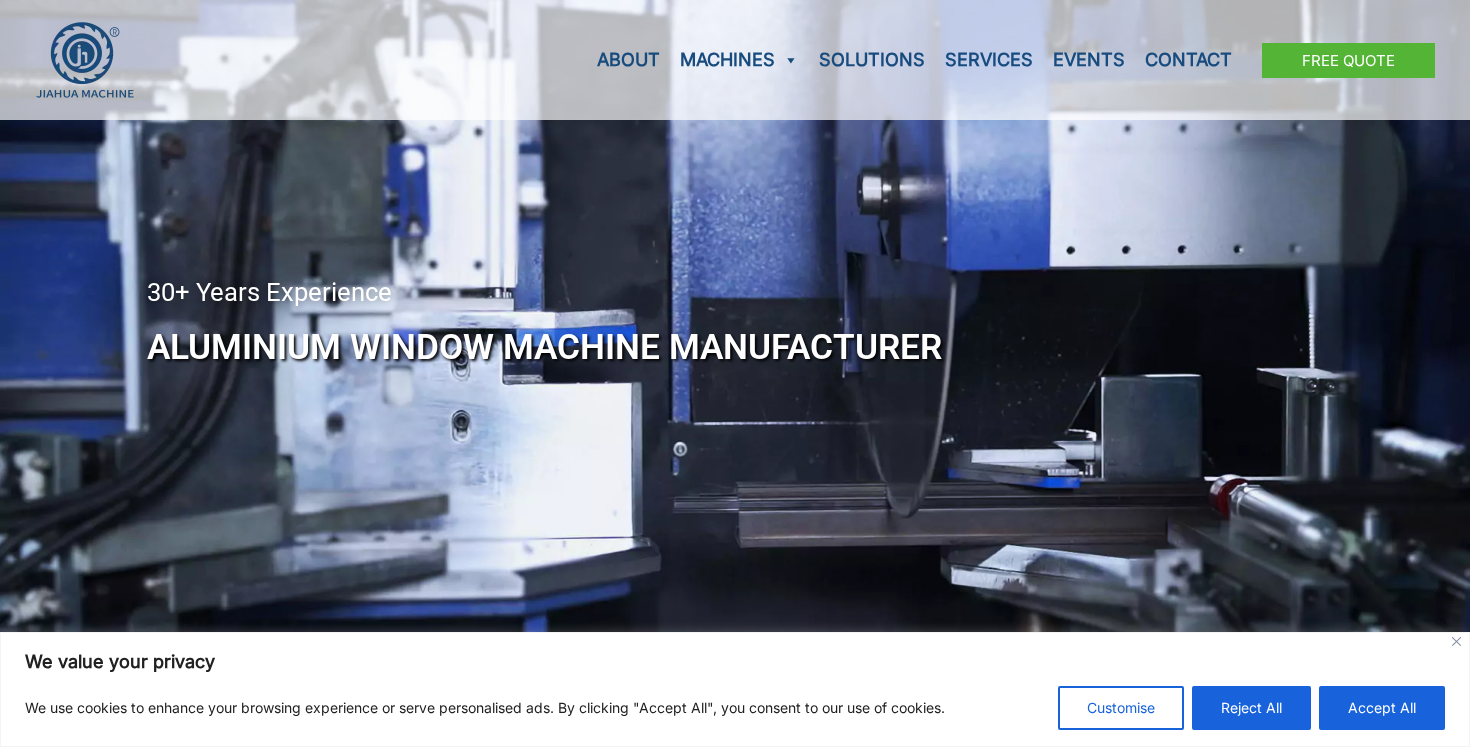 scroll, scrollTop: 0, scrollLeft: 0, axis: both 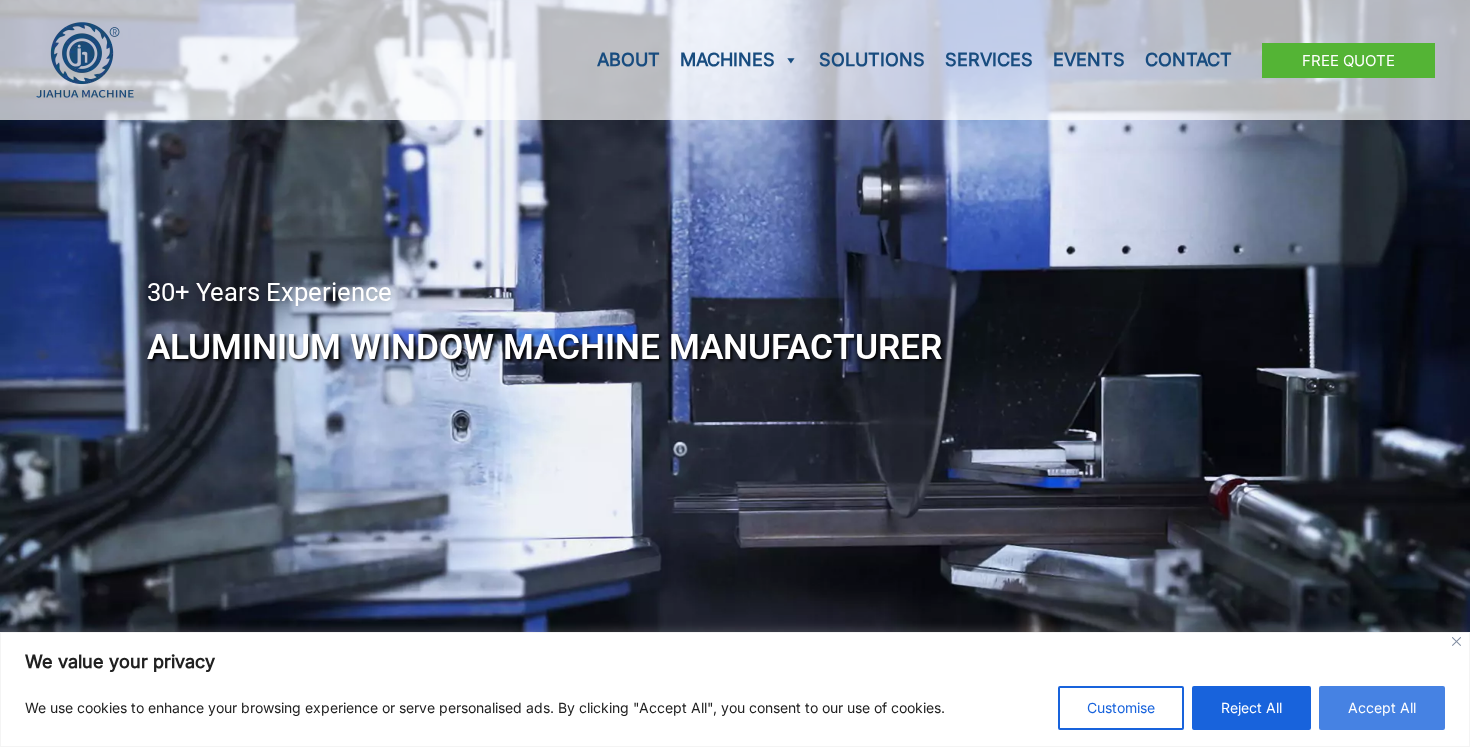 click on "Accept All" at bounding box center (1382, 708) 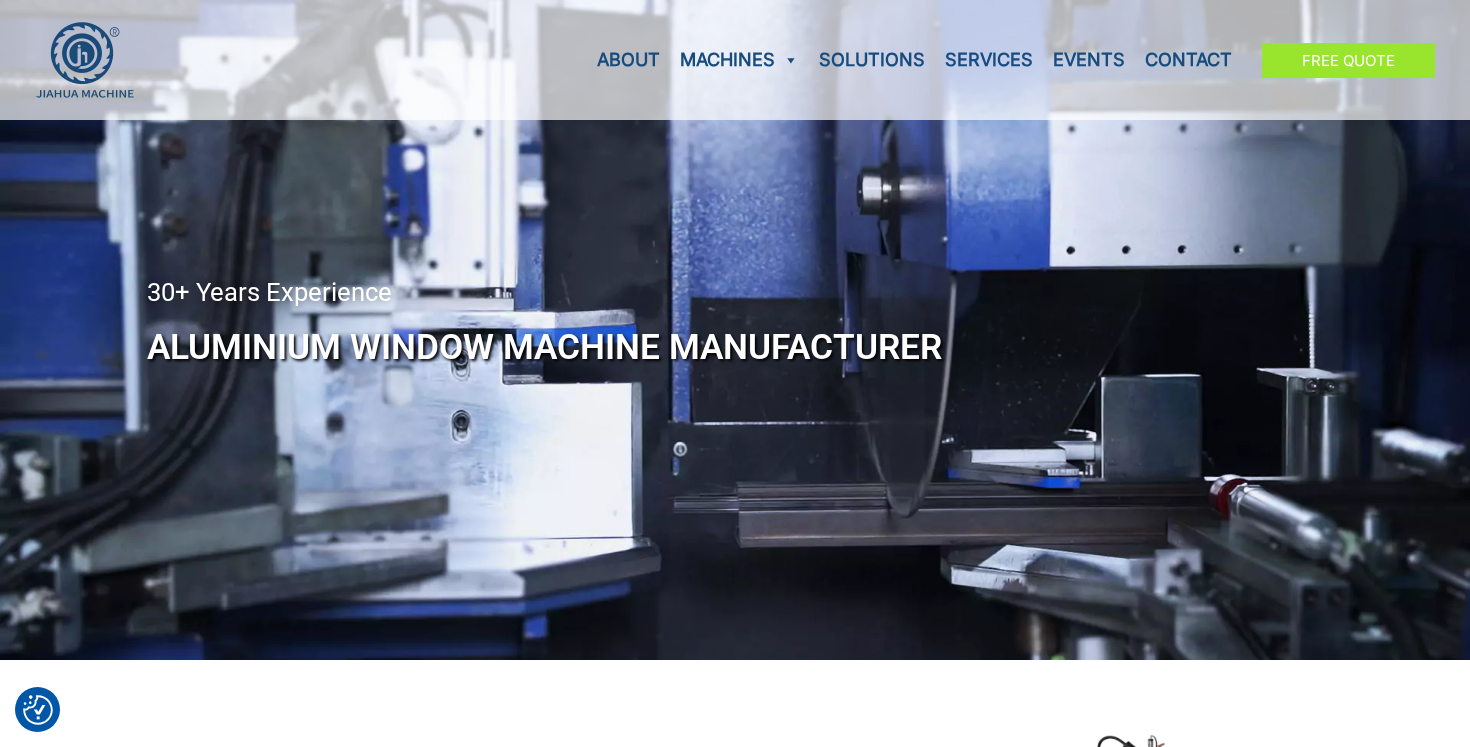 click on "Free Quote" at bounding box center (1348, 60) 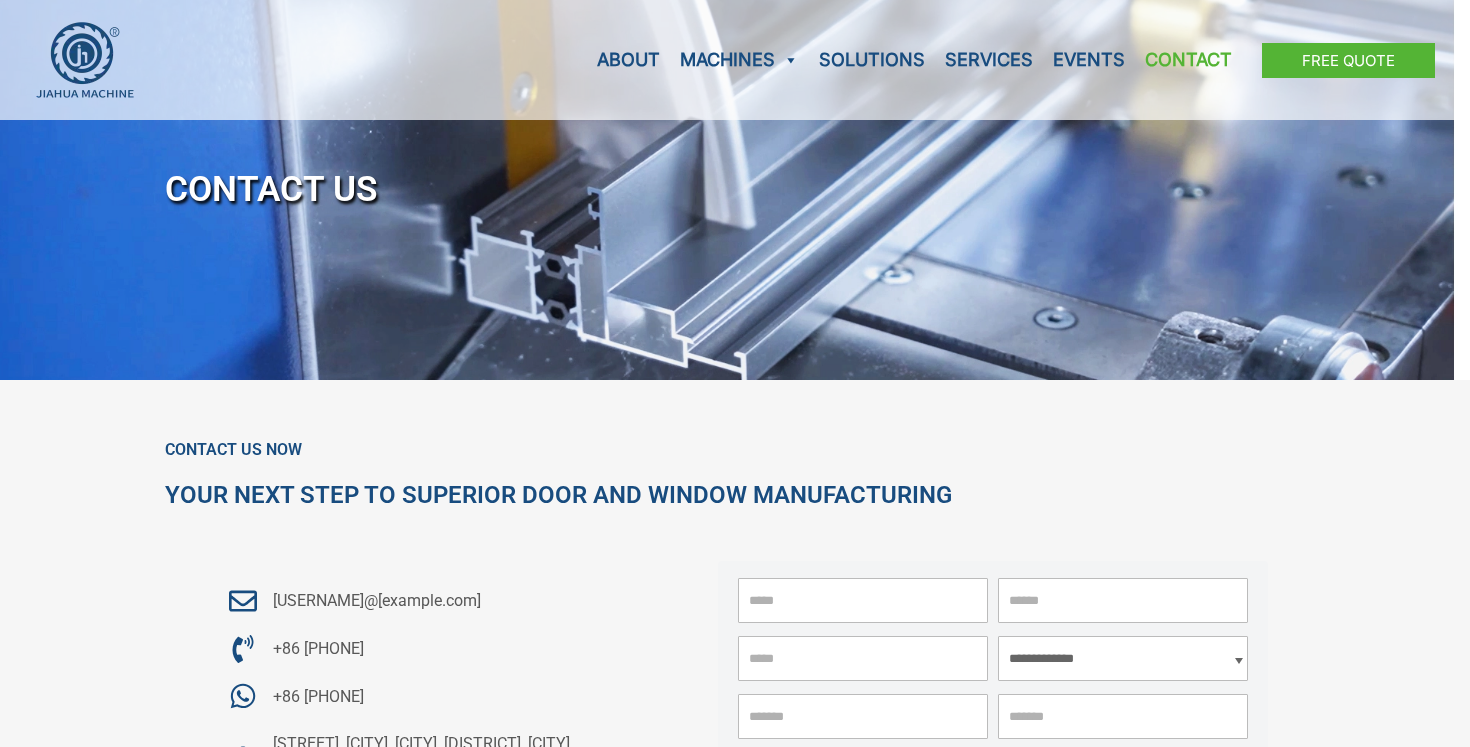 scroll, scrollTop: 0, scrollLeft: 0, axis: both 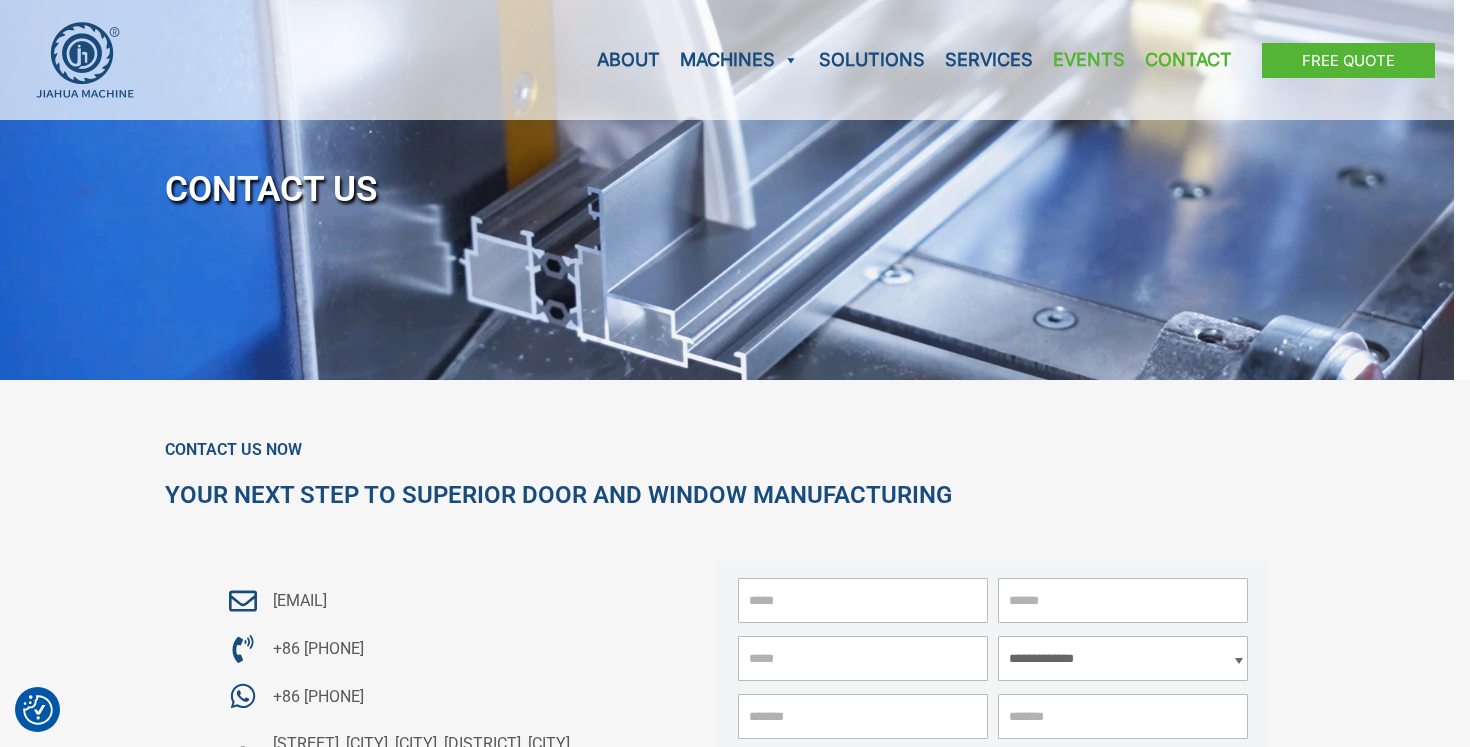 click on "Events" at bounding box center (1089, 60) 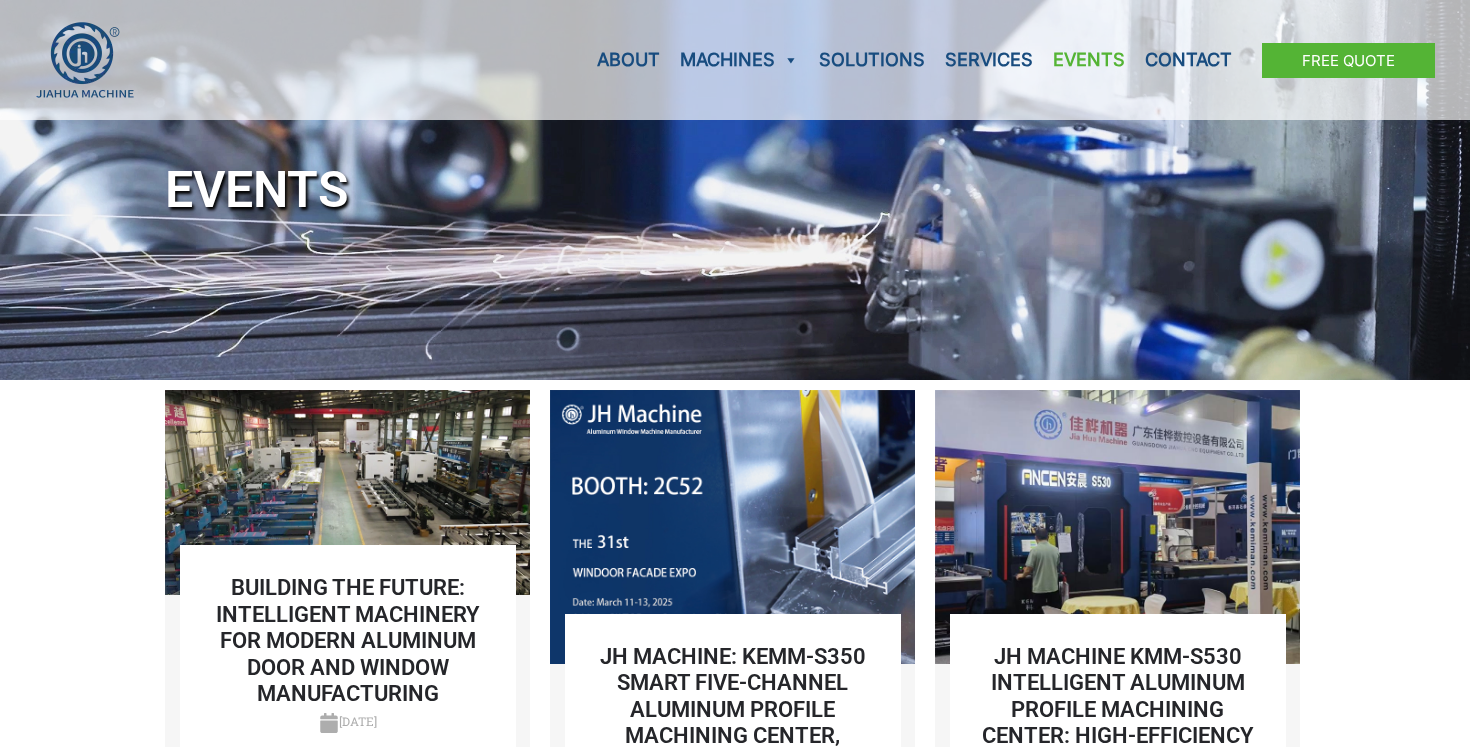 scroll, scrollTop: 0, scrollLeft: 0, axis: both 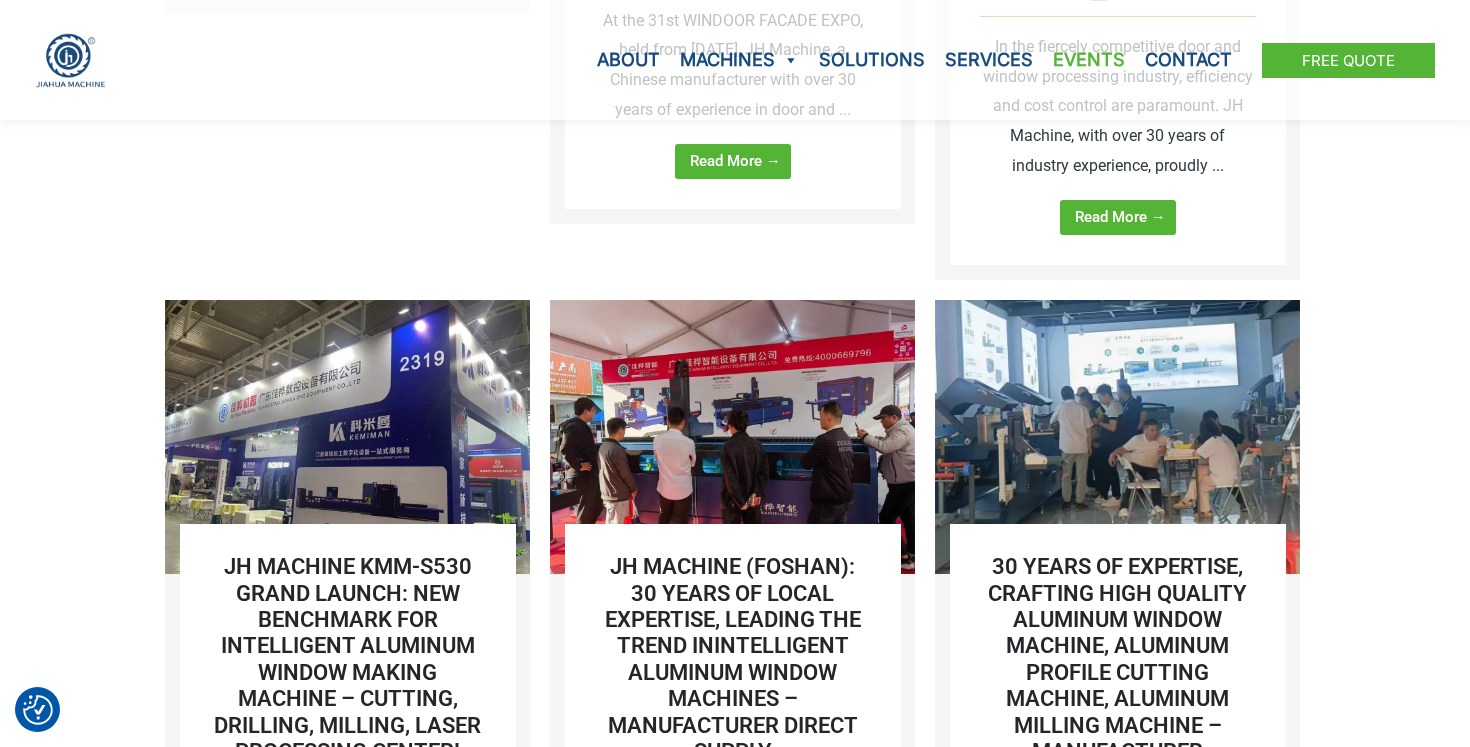drag, startPoint x: 1368, startPoint y: 199, endPoint x: 1375, endPoint y: 275, distance: 76.321686 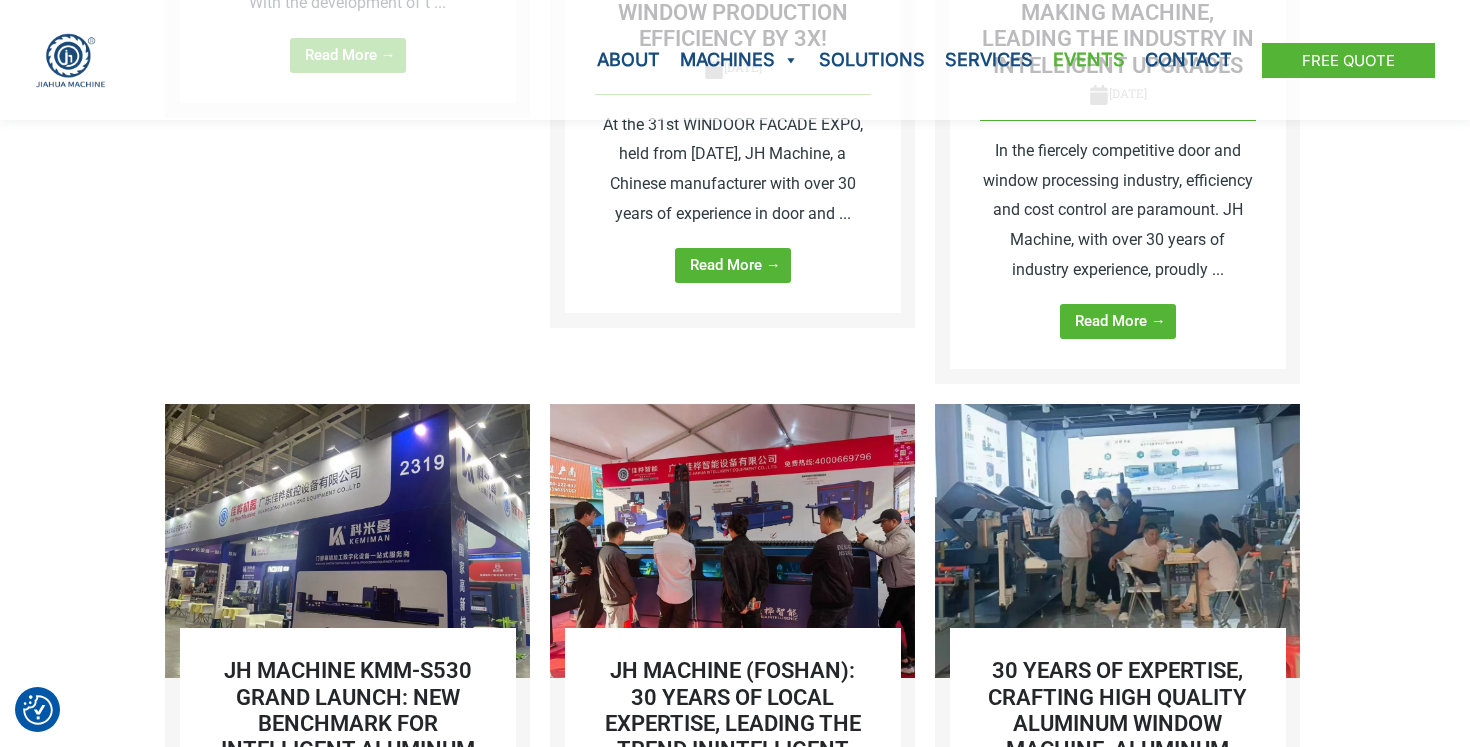 drag, startPoint x: 1375, startPoint y: 275, endPoint x: 1469, endPoint y: 593, distance: 331.60217 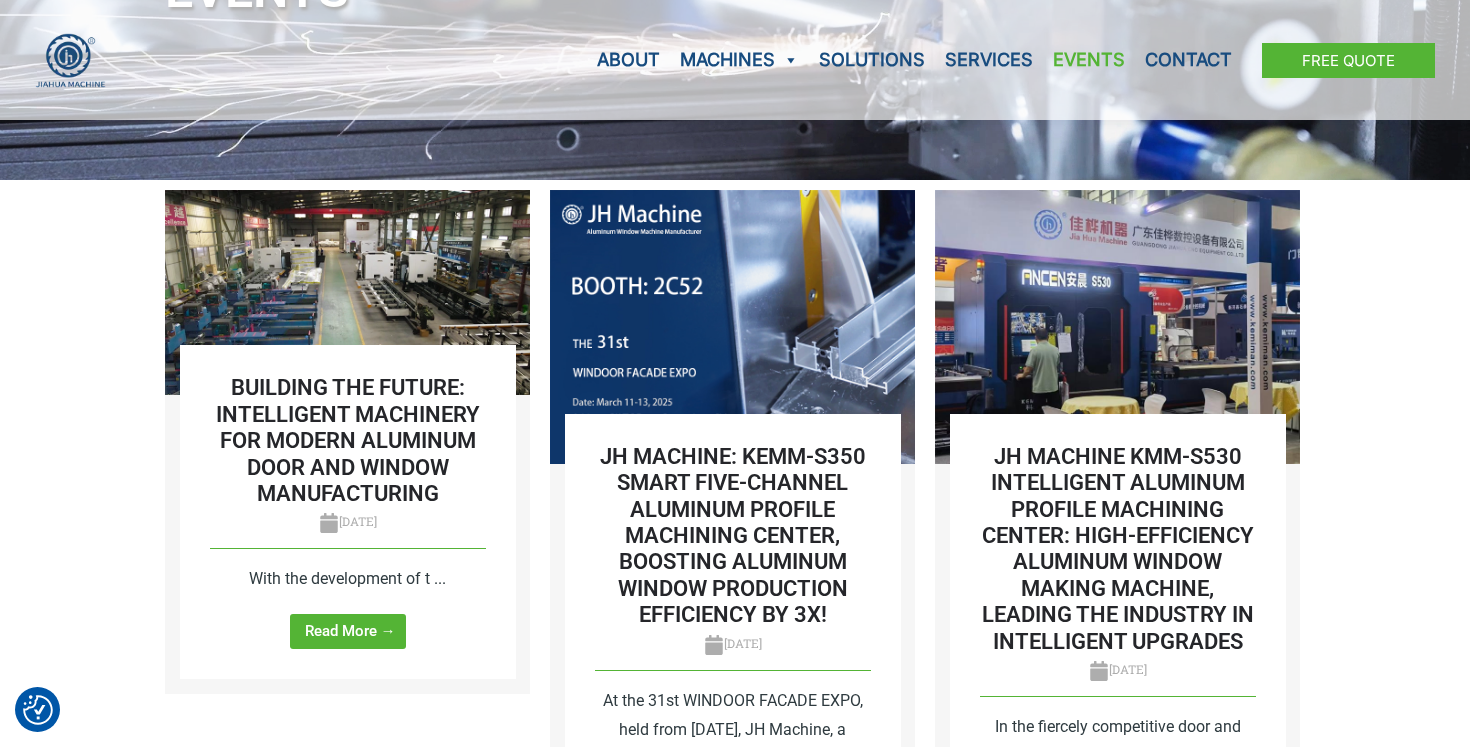 scroll, scrollTop: 0, scrollLeft: 0, axis: both 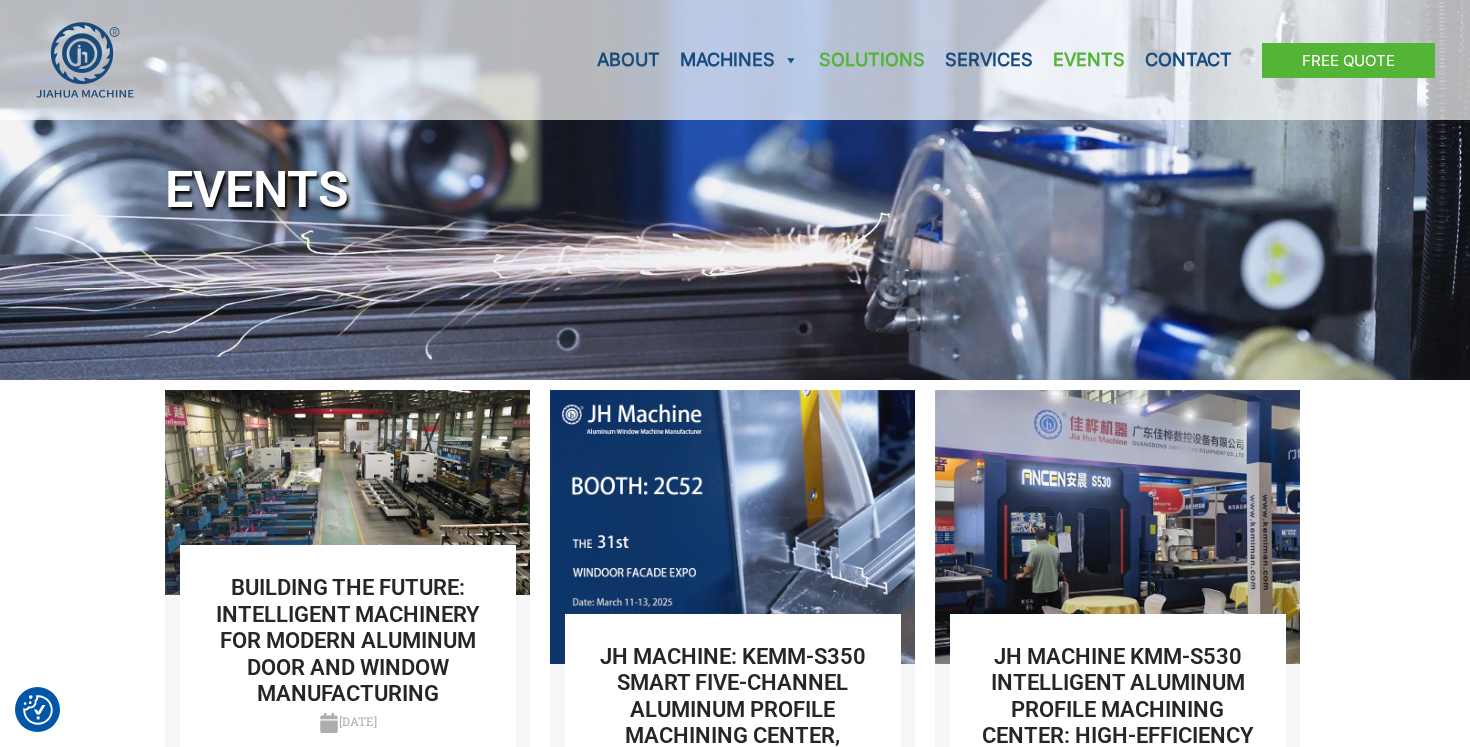 click on "Solutions" at bounding box center [872, 60] 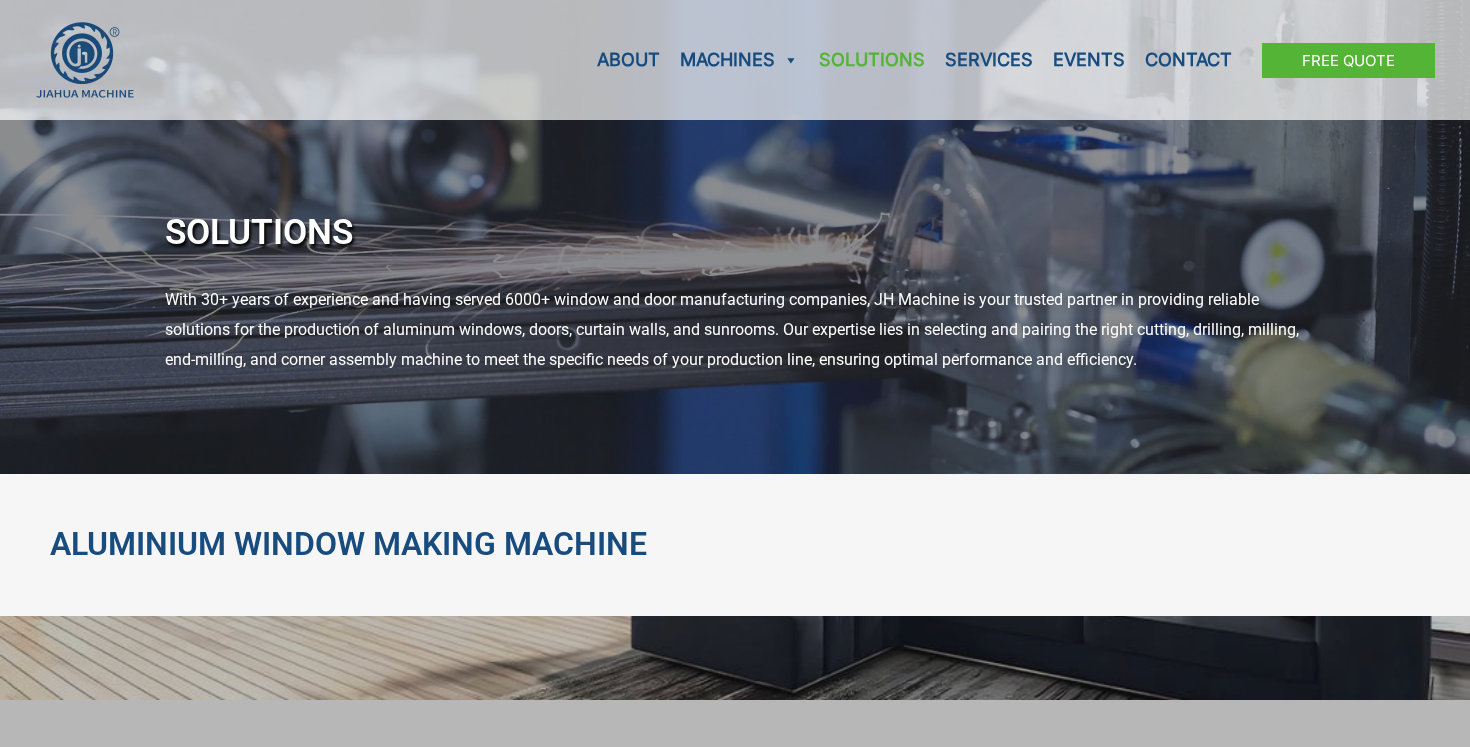 scroll, scrollTop: 0, scrollLeft: 0, axis: both 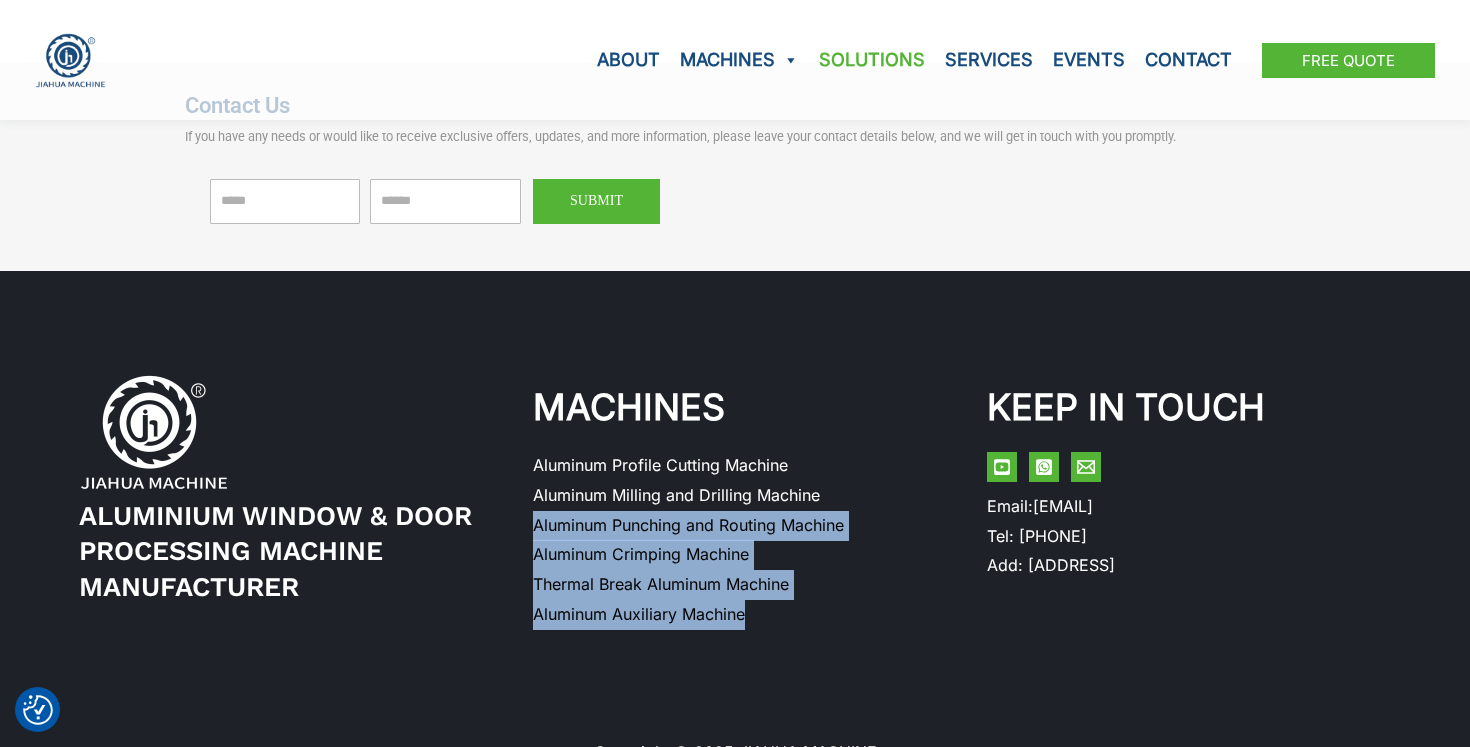 drag, startPoint x: 822, startPoint y: 488, endPoint x: 845, endPoint y: 716, distance: 229.15715 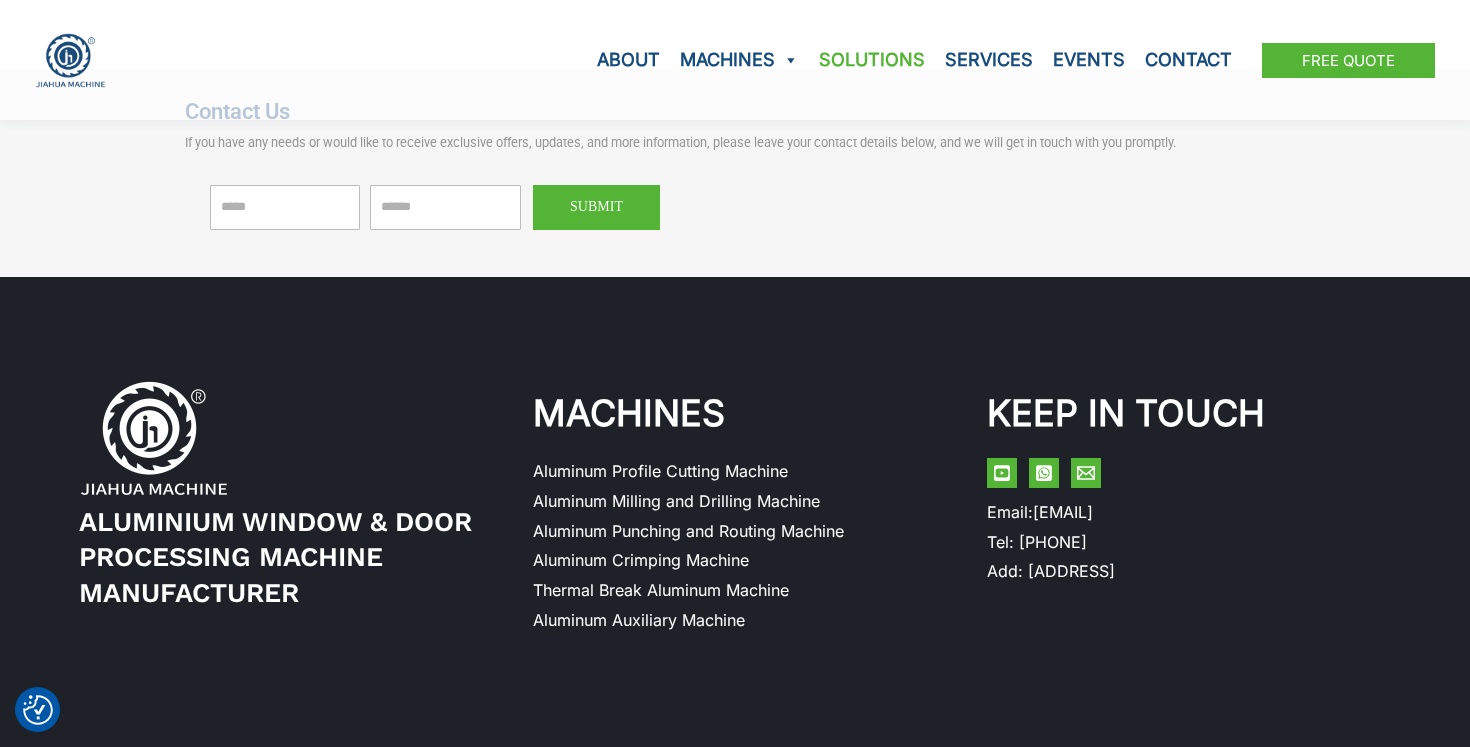 click on "Aluminium Window & Door Processing Machine Manufacturer
MACHINES
Aluminum Profile Cutting Machine
Aluminum Milling and Drilling Machine
Aluminum Punching and Routing Machine
Aluminum Crimping Machine
Thermal Break Aluminum Machine
Aluminum Auxiliary Machine
KEEP IN TOUCH
Email
Email:  jhmachinecn@gmail.com
Tel: +86 13686565137
Add: Xiaxi Industrial Park, Heshun Fengyong, Shuizhen, Nanhai District, Foshan City, Guangdong Province, China" at bounding box center (735, 500) 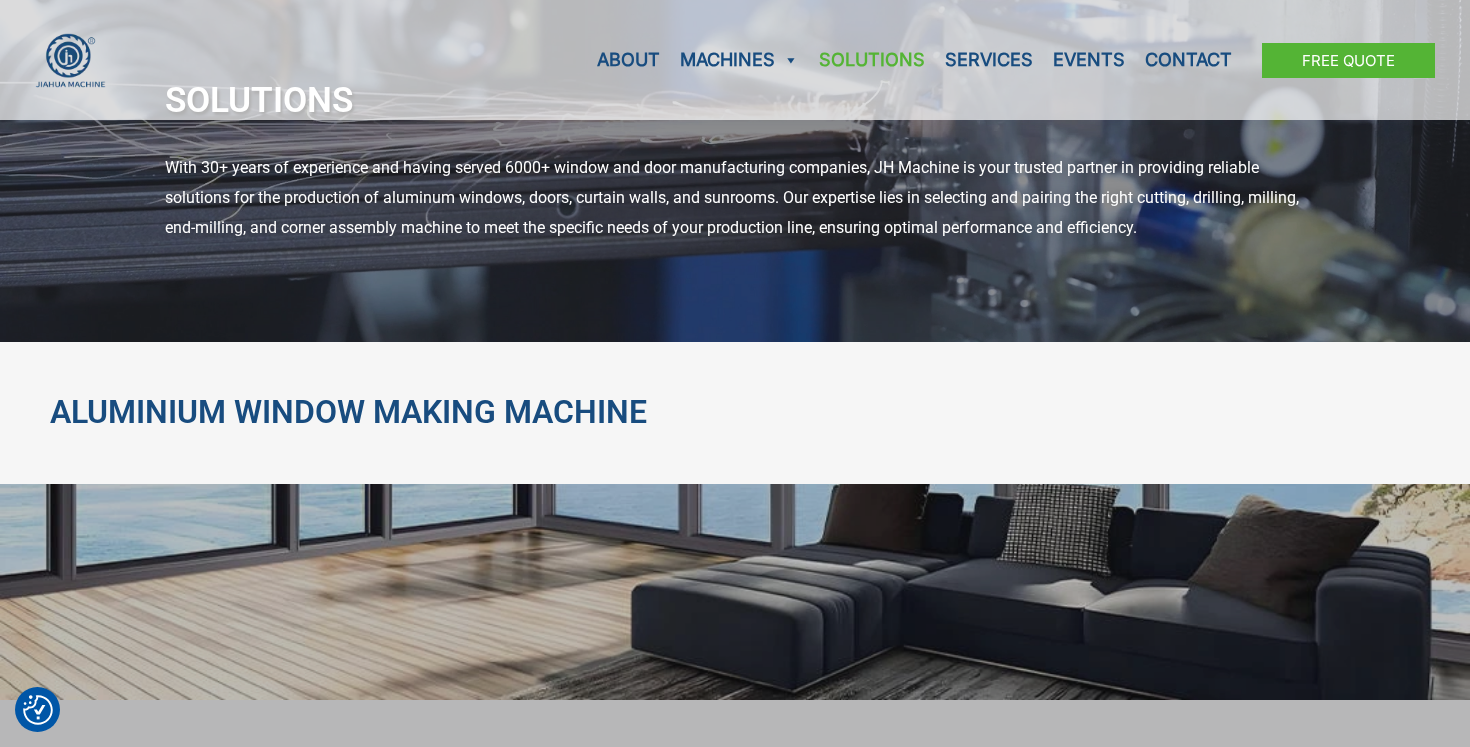 scroll, scrollTop: 0, scrollLeft: 0, axis: both 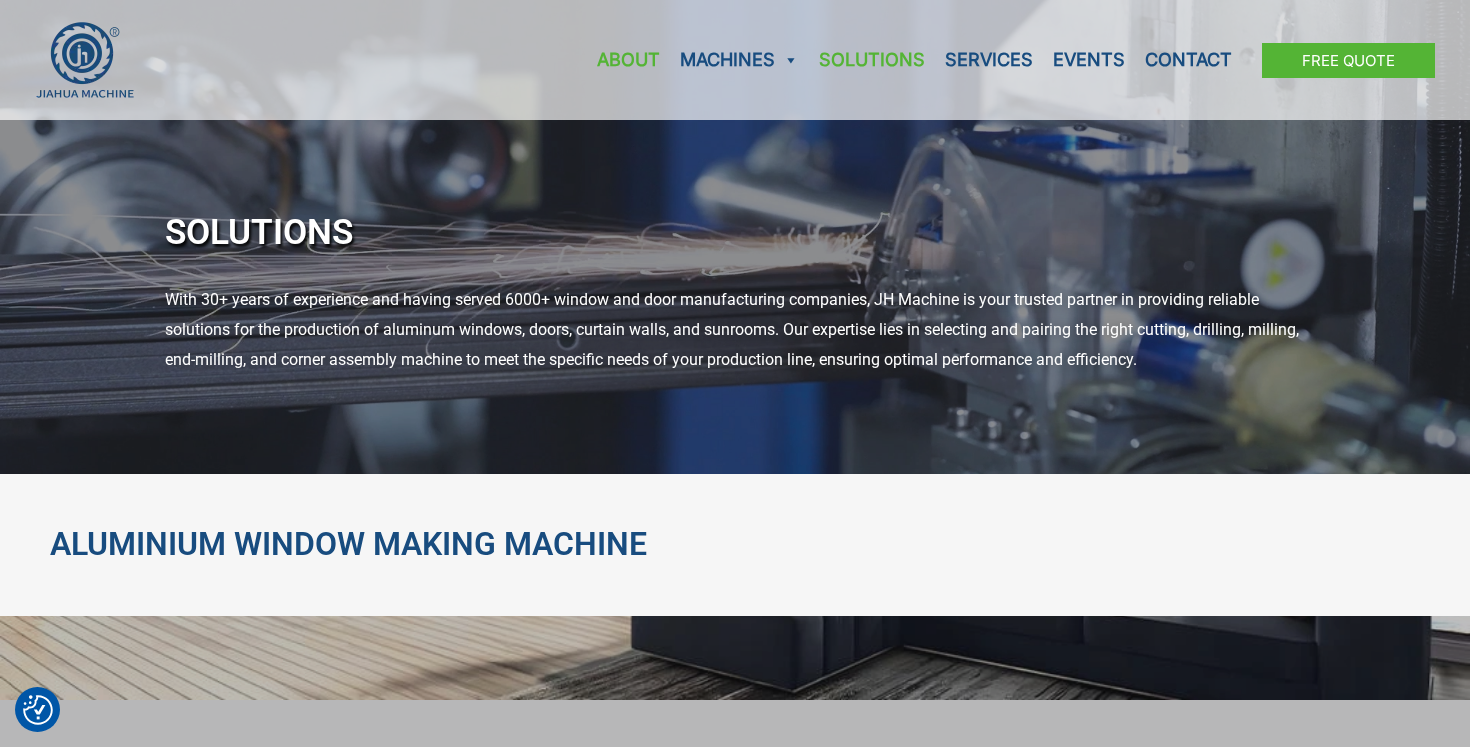 click on "About" at bounding box center (628, 60) 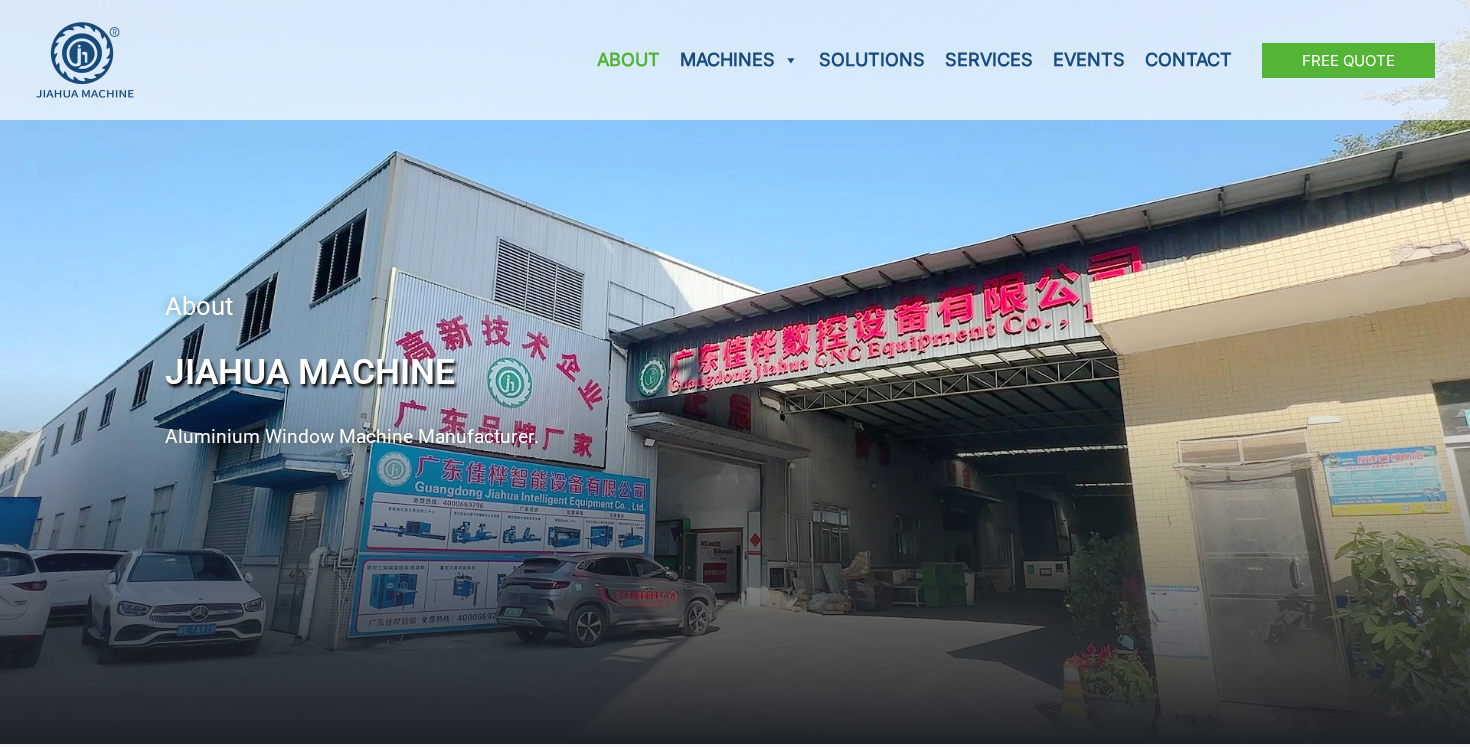 scroll, scrollTop: 0, scrollLeft: 0, axis: both 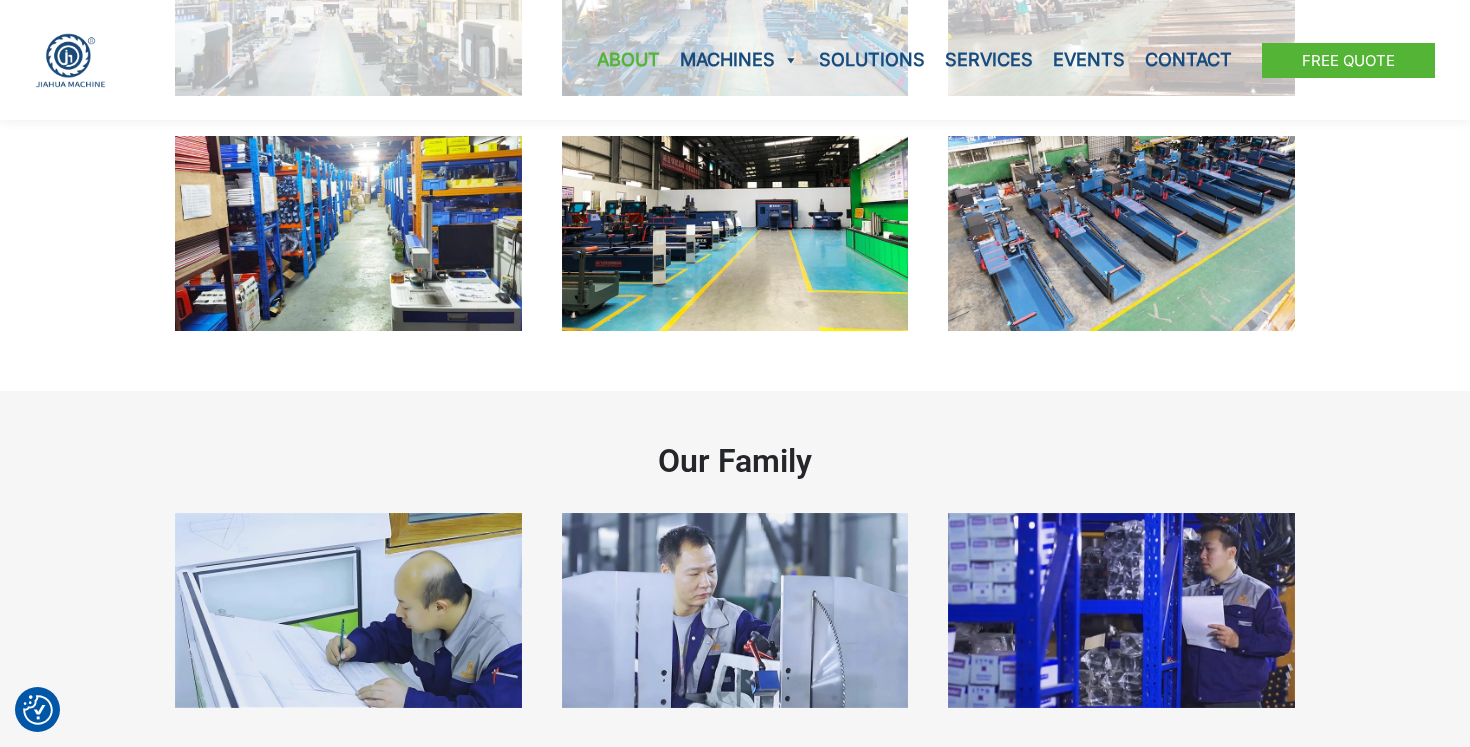 click at bounding box center [1121, 233] 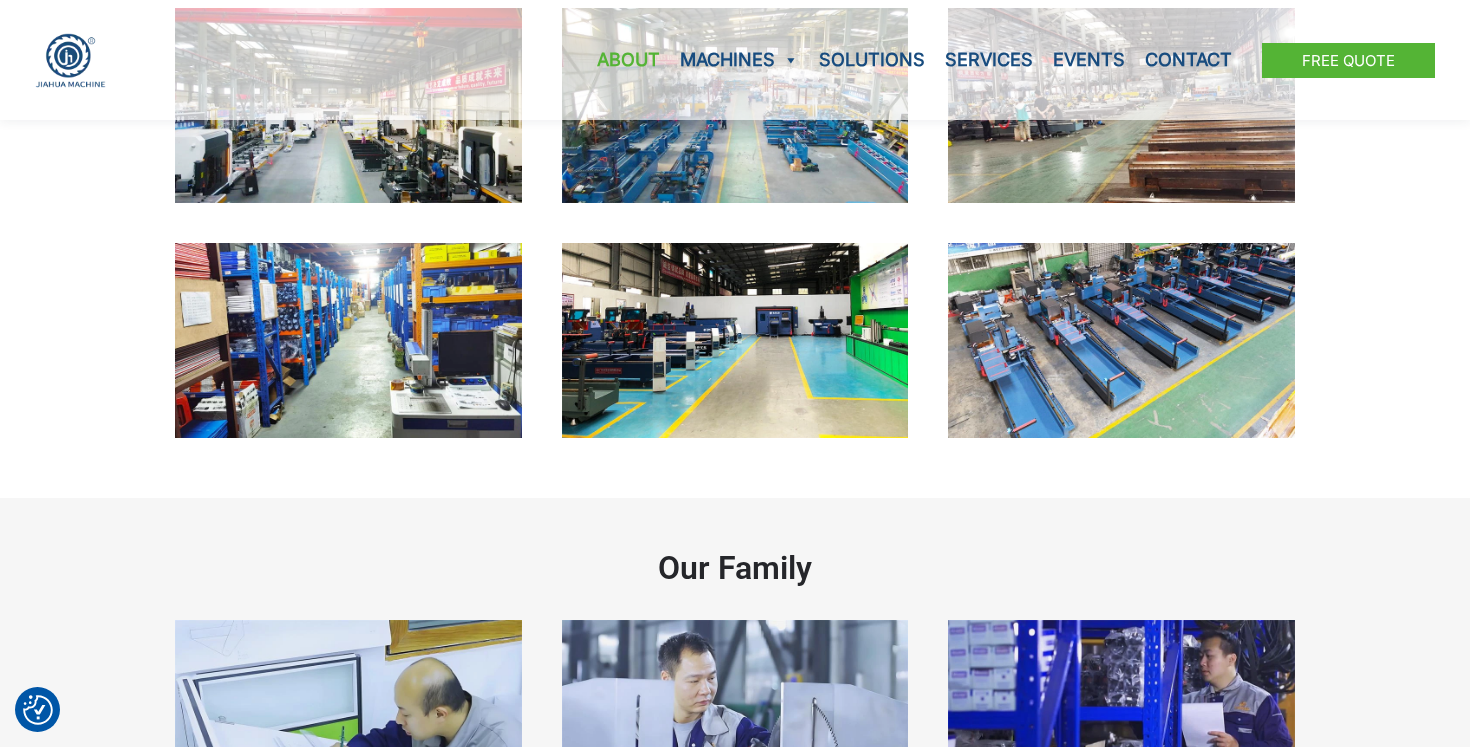 scroll, scrollTop: 2121, scrollLeft: 0, axis: vertical 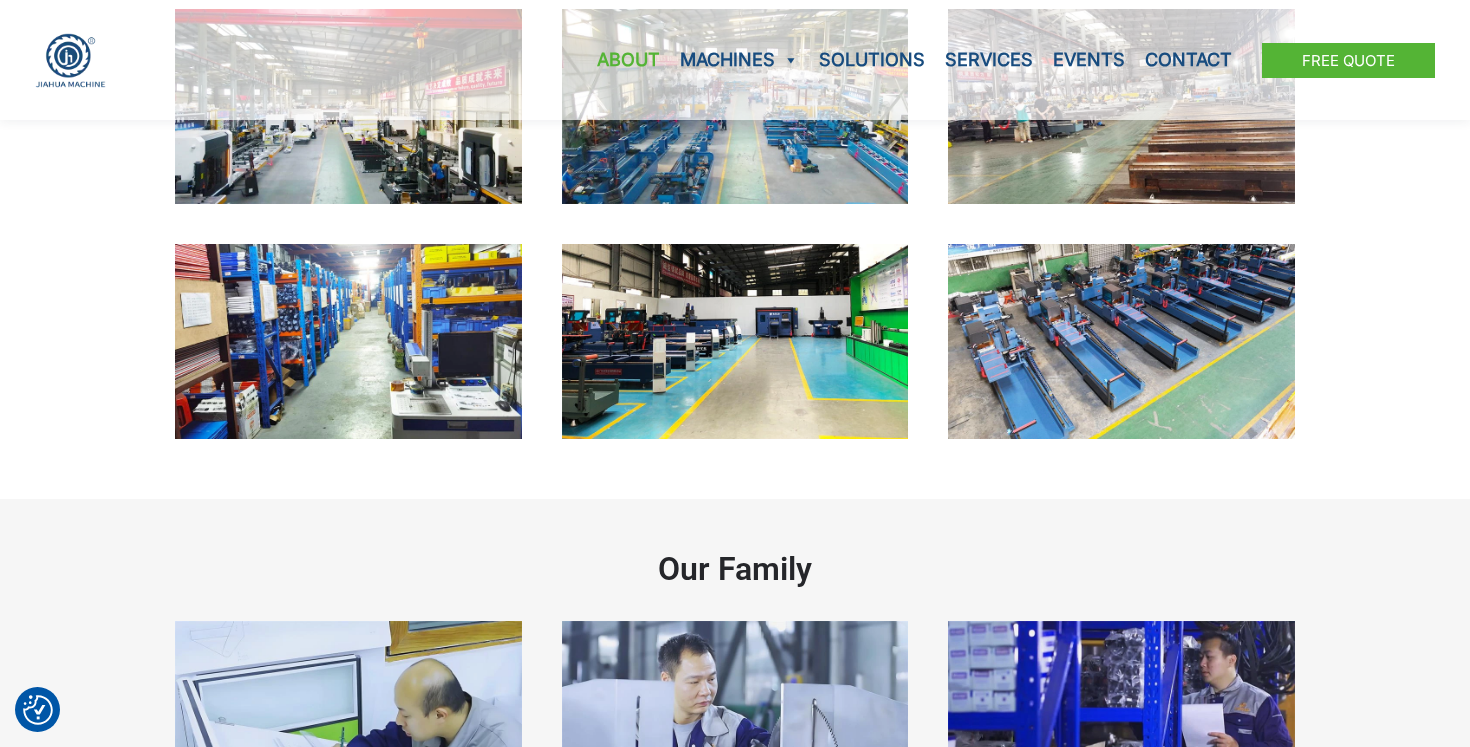 click at bounding box center [1121, 341] 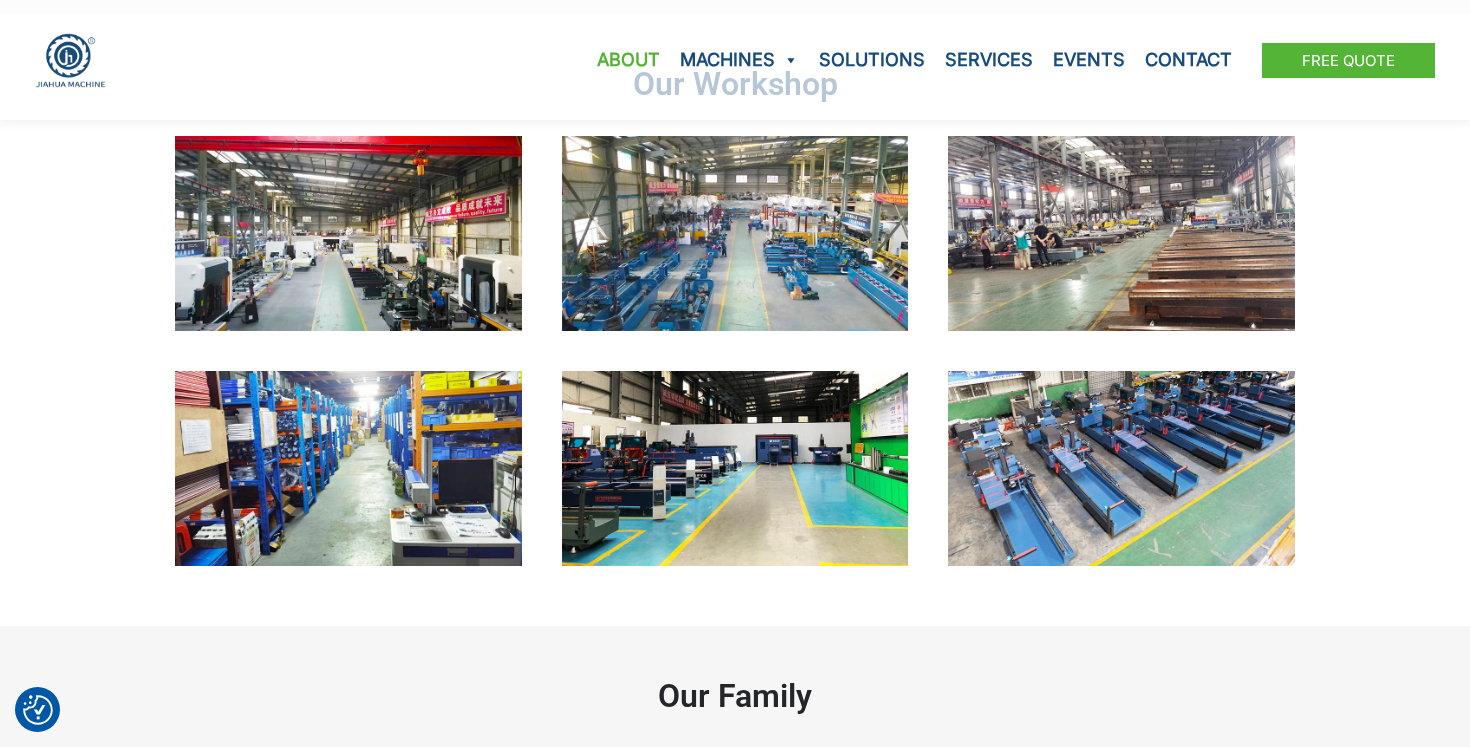 scroll, scrollTop: 1992, scrollLeft: 0, axis: vertical 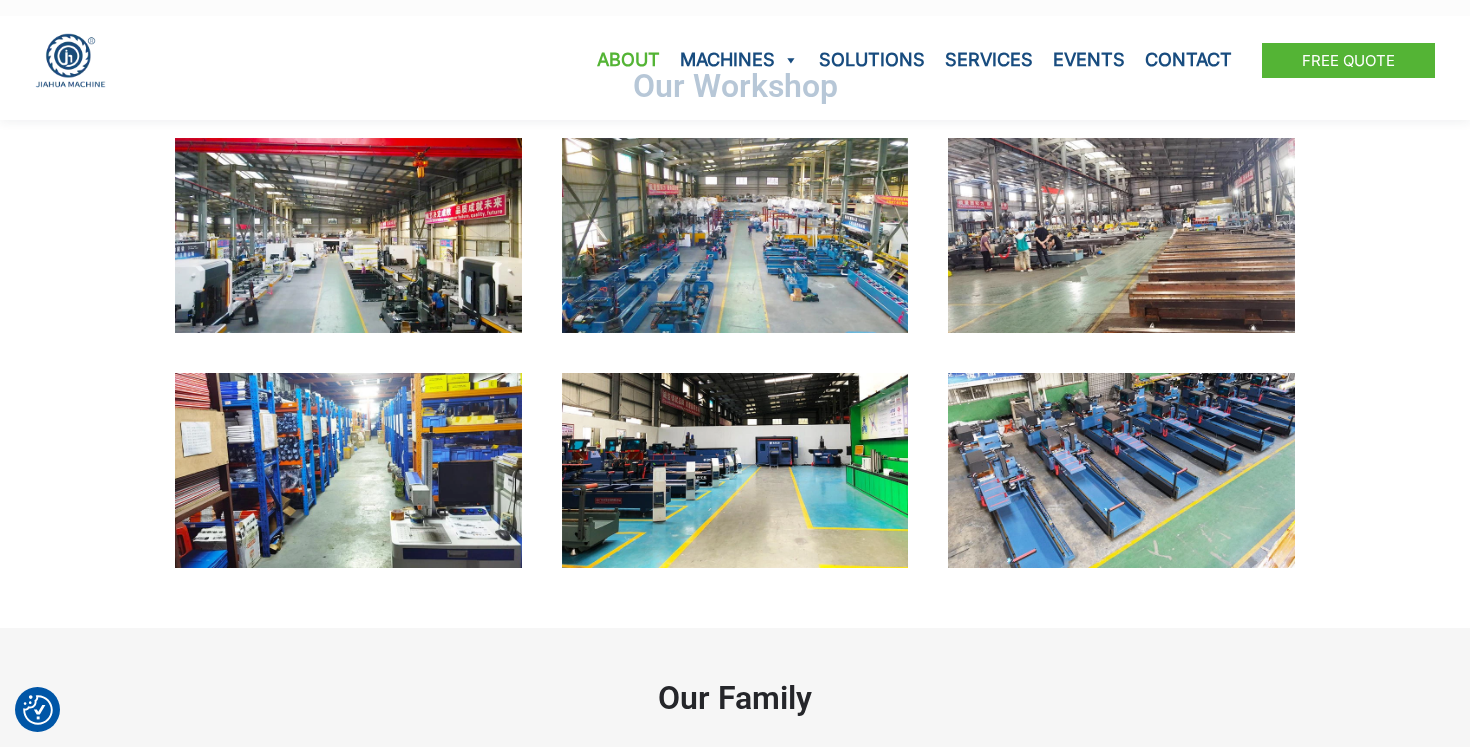 click at bounding box center (735, 235) 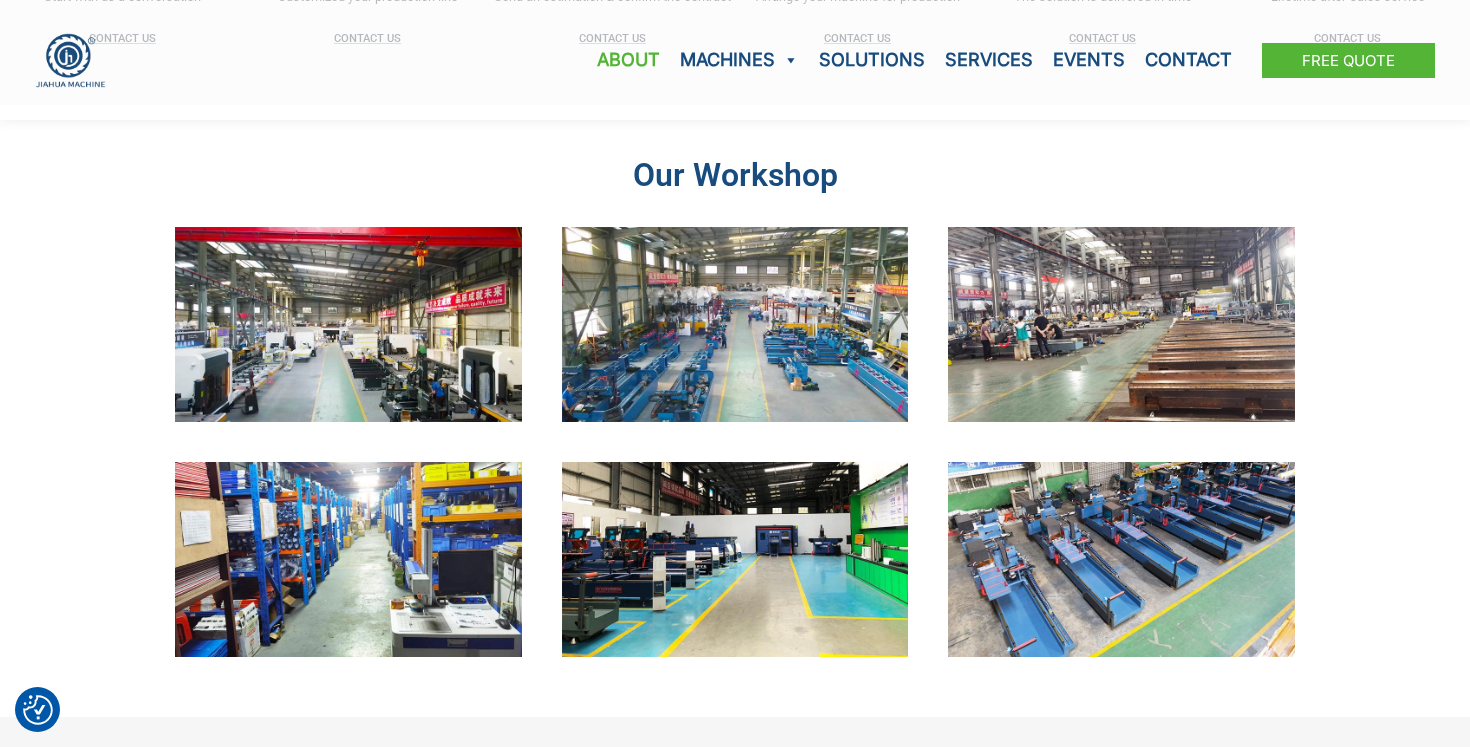scroll, scrollTop: 1895, scrollLeft: 0, axis: vertical 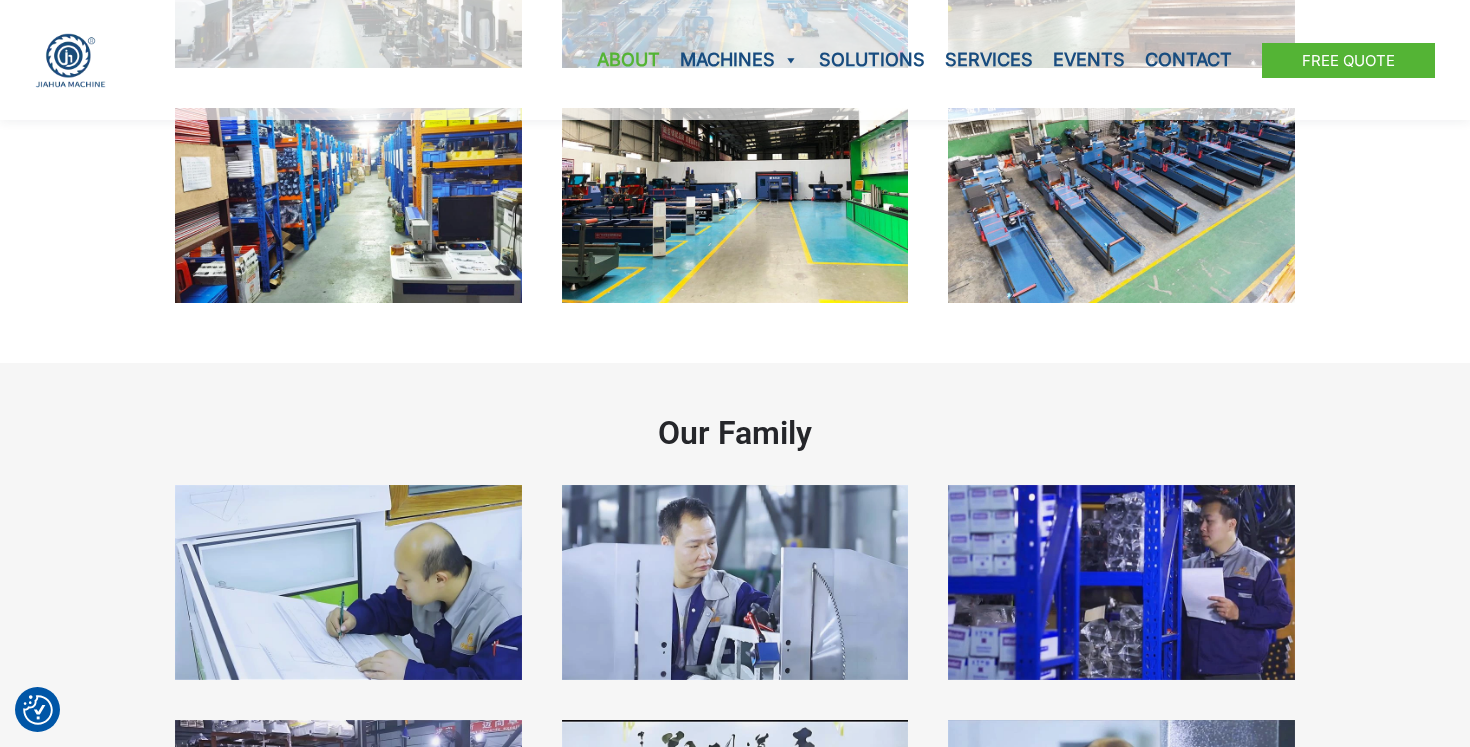 click on "Our Family" at bounding box center [735, 669] 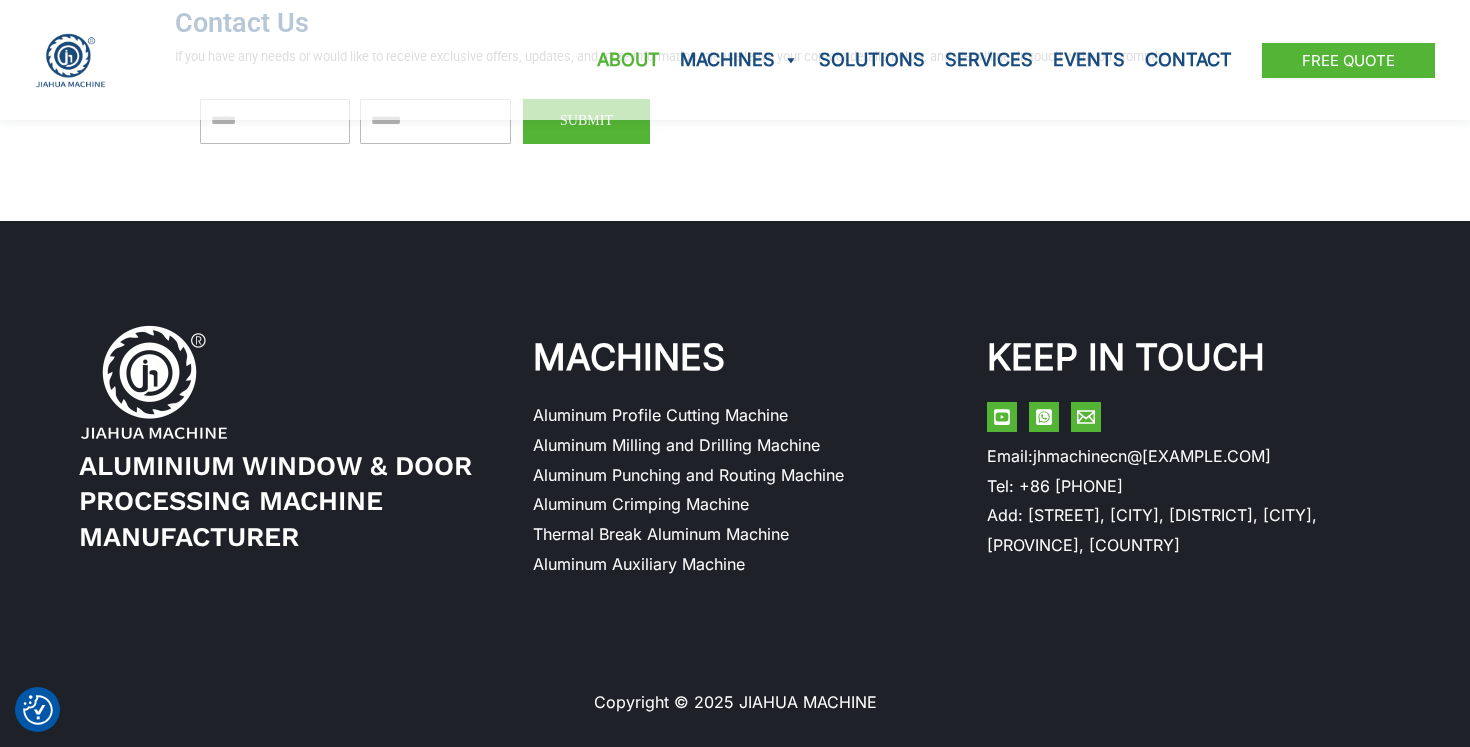 scroll, scrollTop: 4623, scrollLeft: 0, axis: vertical 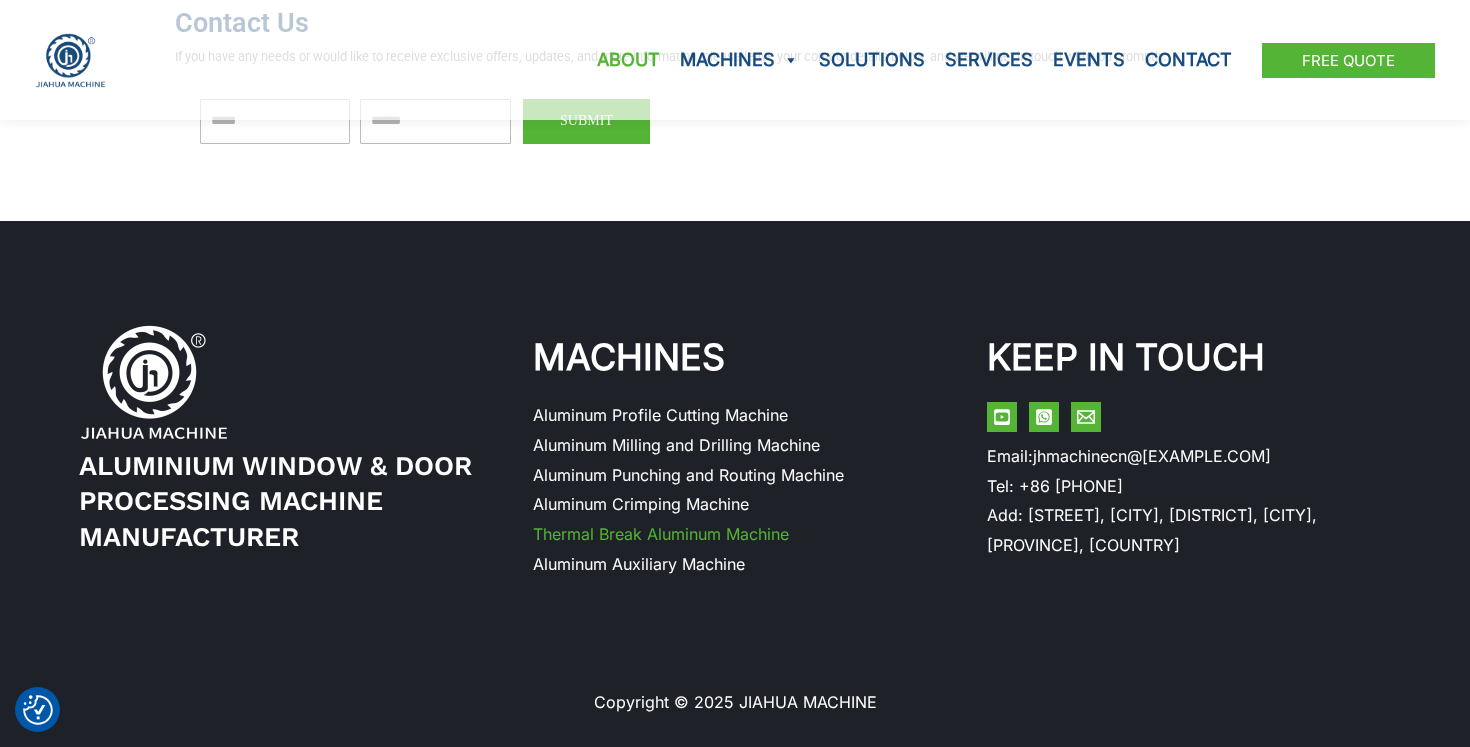 click on "Thermal Break Aluminum Machine" at bounding box center (661, 534) 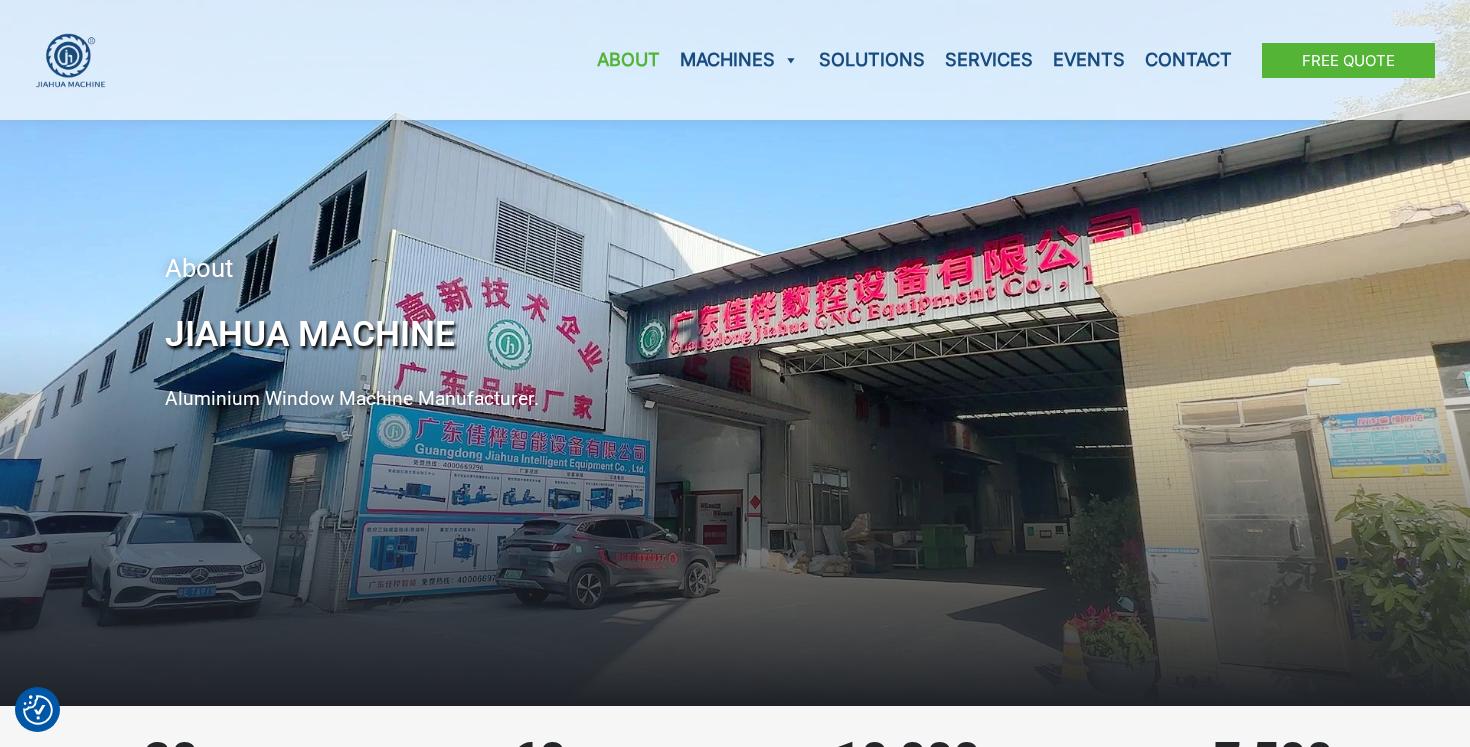 scroll, scrollTop: 0, scrollLeft: 0, axis: both 